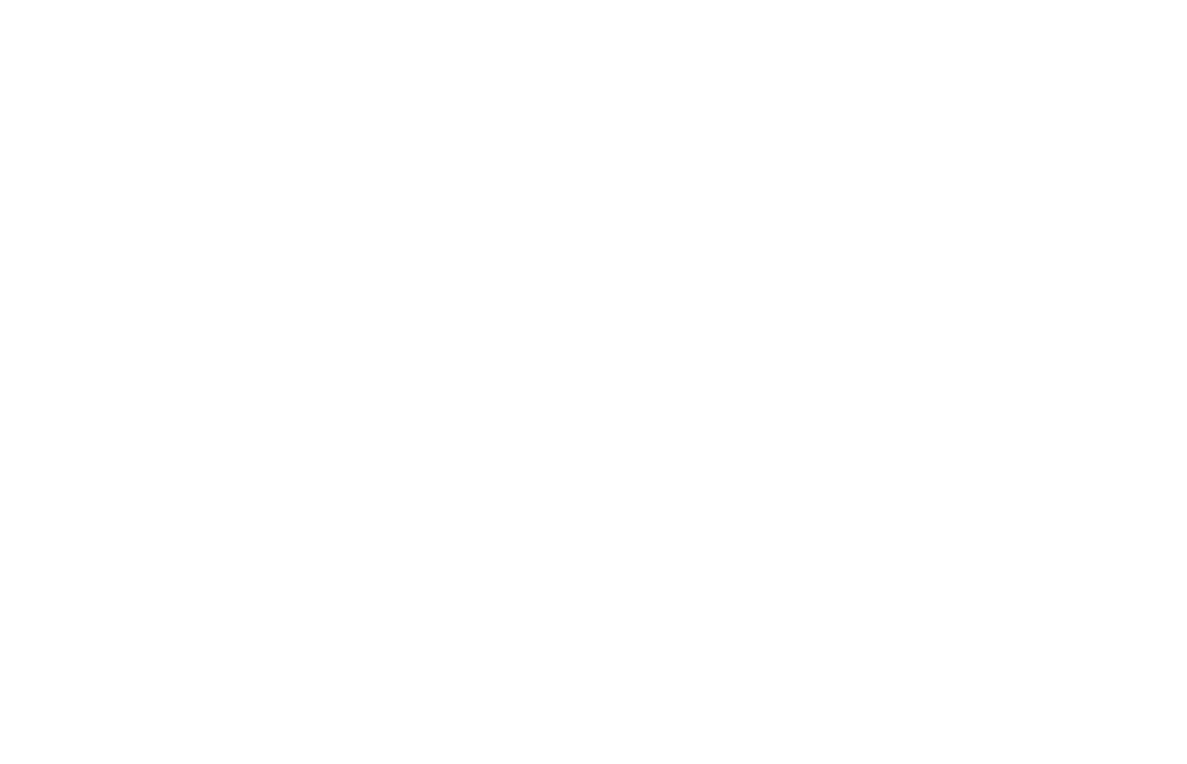 scroll, scrollTop: 0, scrollLeft: 0, axis: both 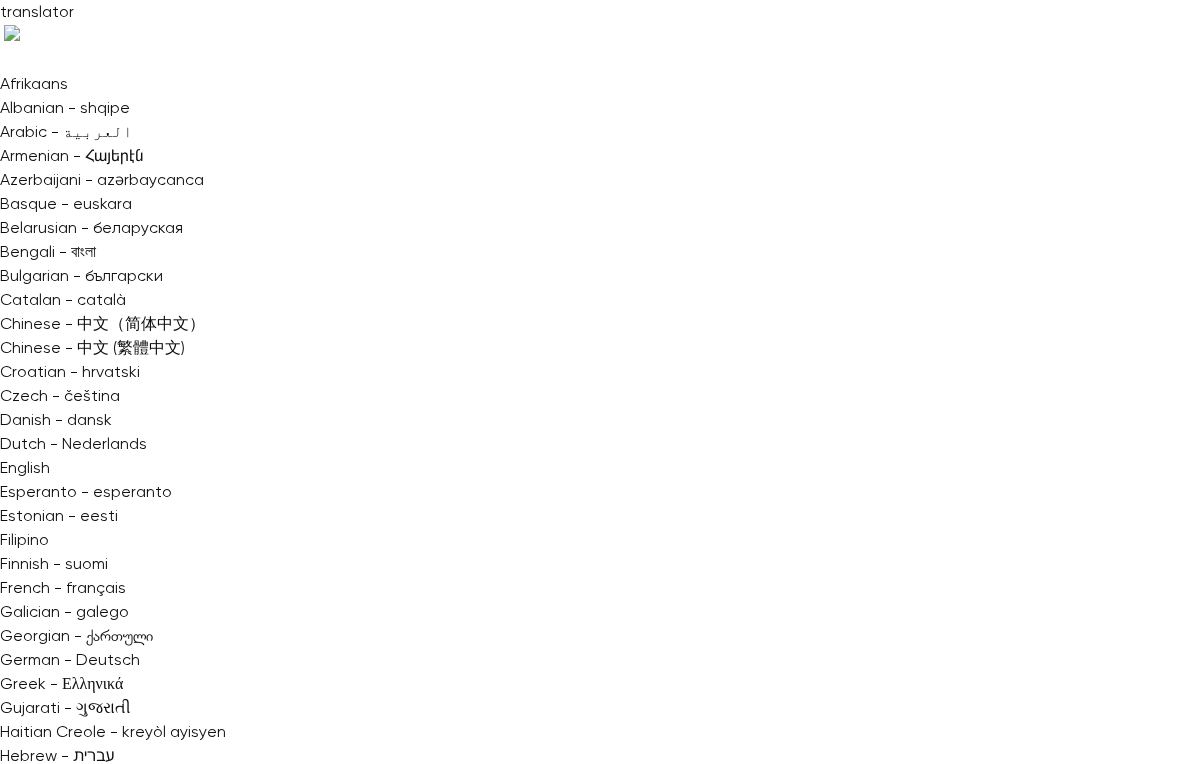 click on "Schedule" at bounding box center [1103, 1712] 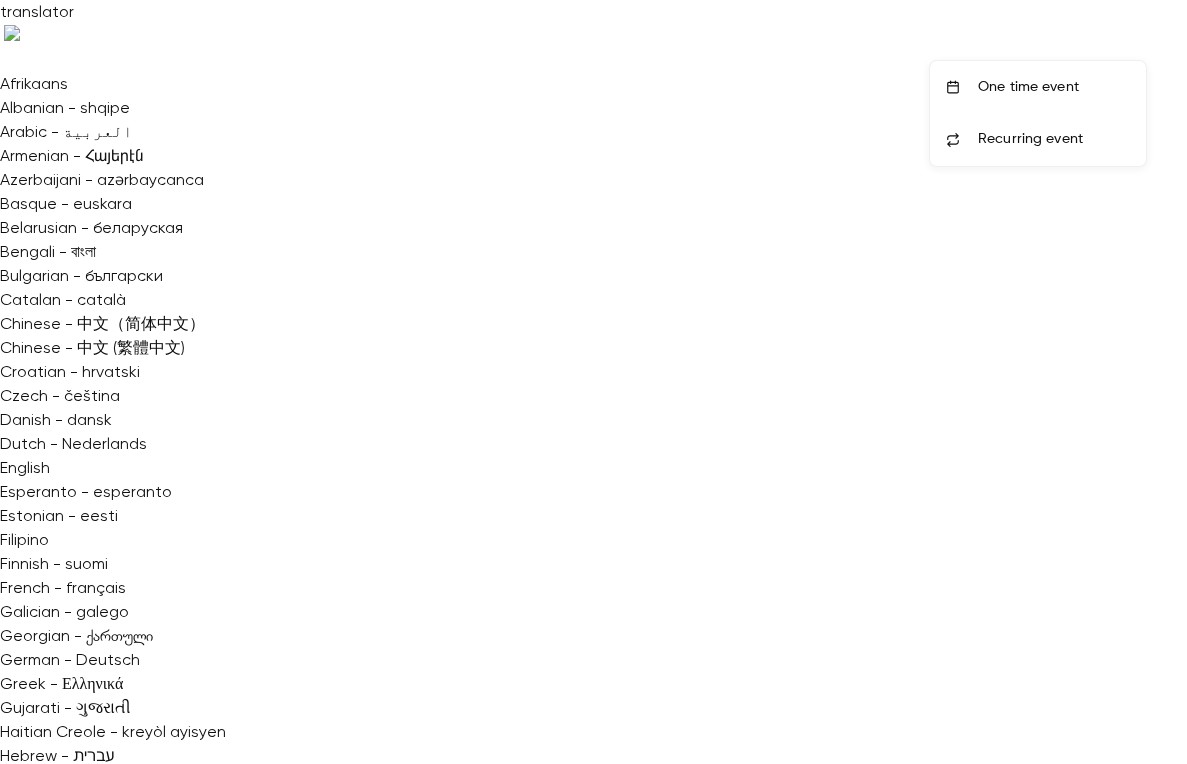 click on "One time event" at bounding box center (1054, 87) 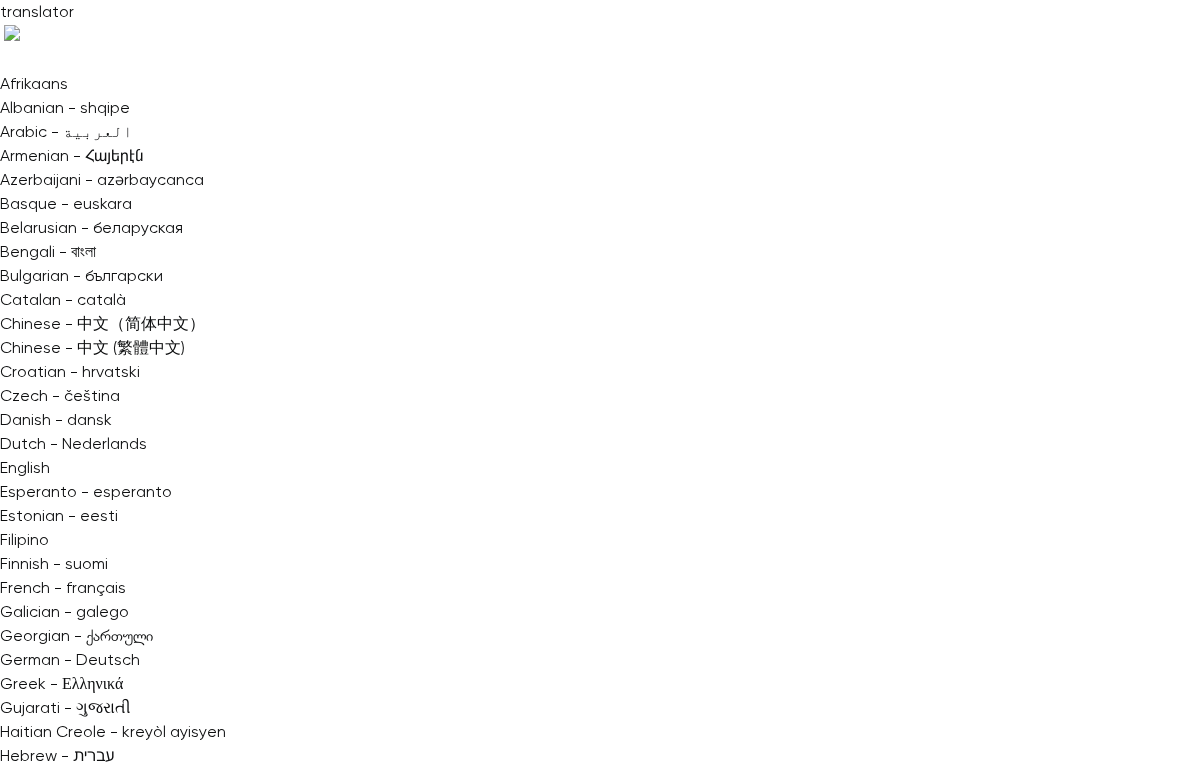 scroll, scrollTop: 380, scrollLeft: 0, axis: vertical 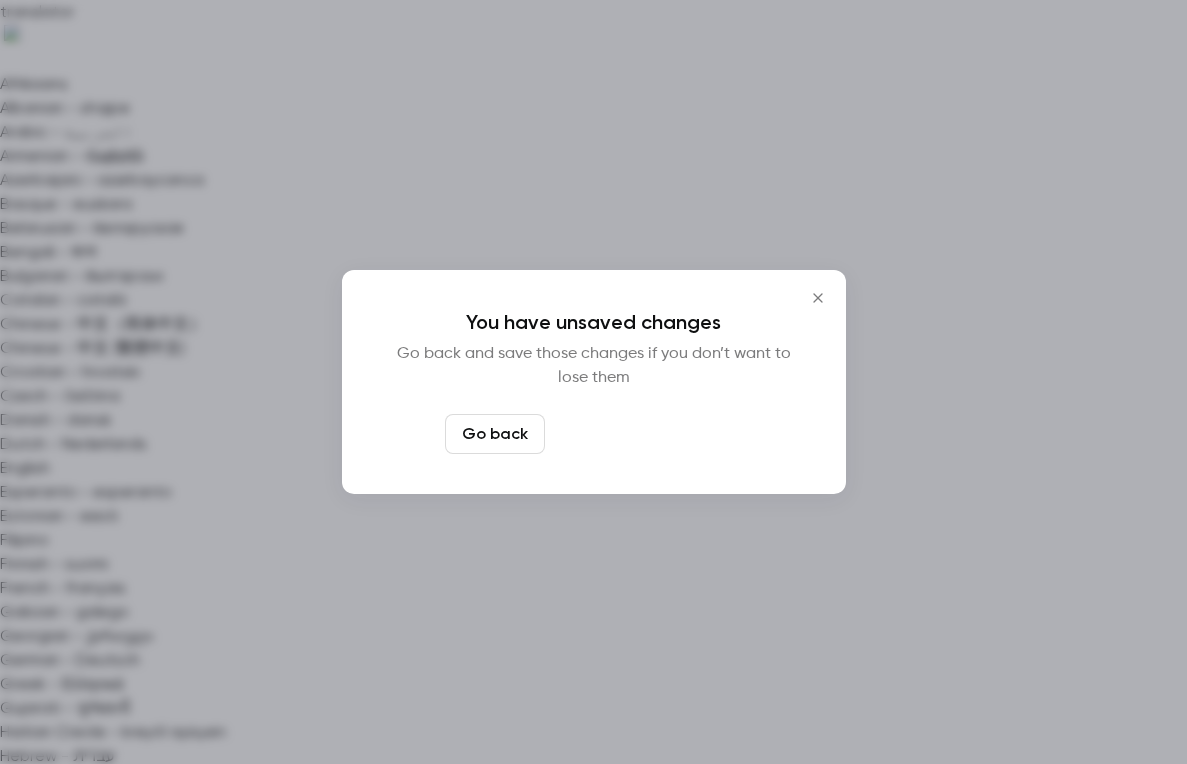 click on "Leave page anyway" at bounding box center [648, 434] 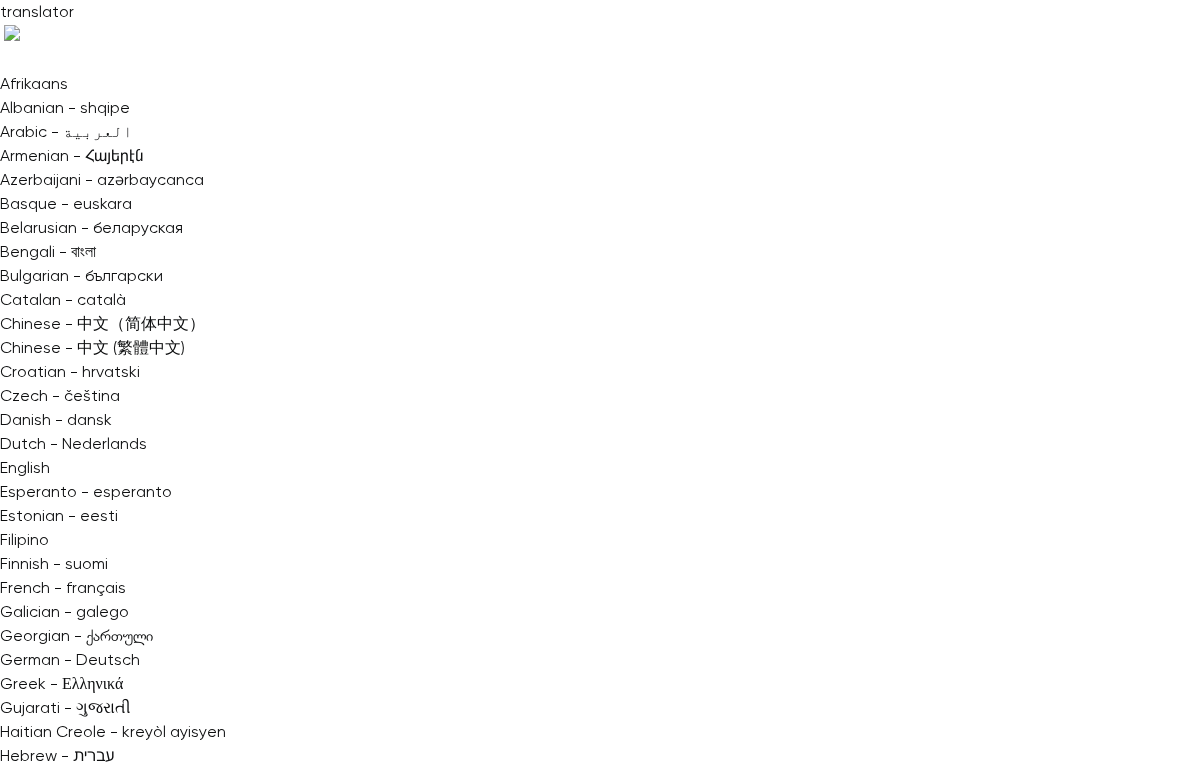 click on "Past" at bounding box center (389, 1812) 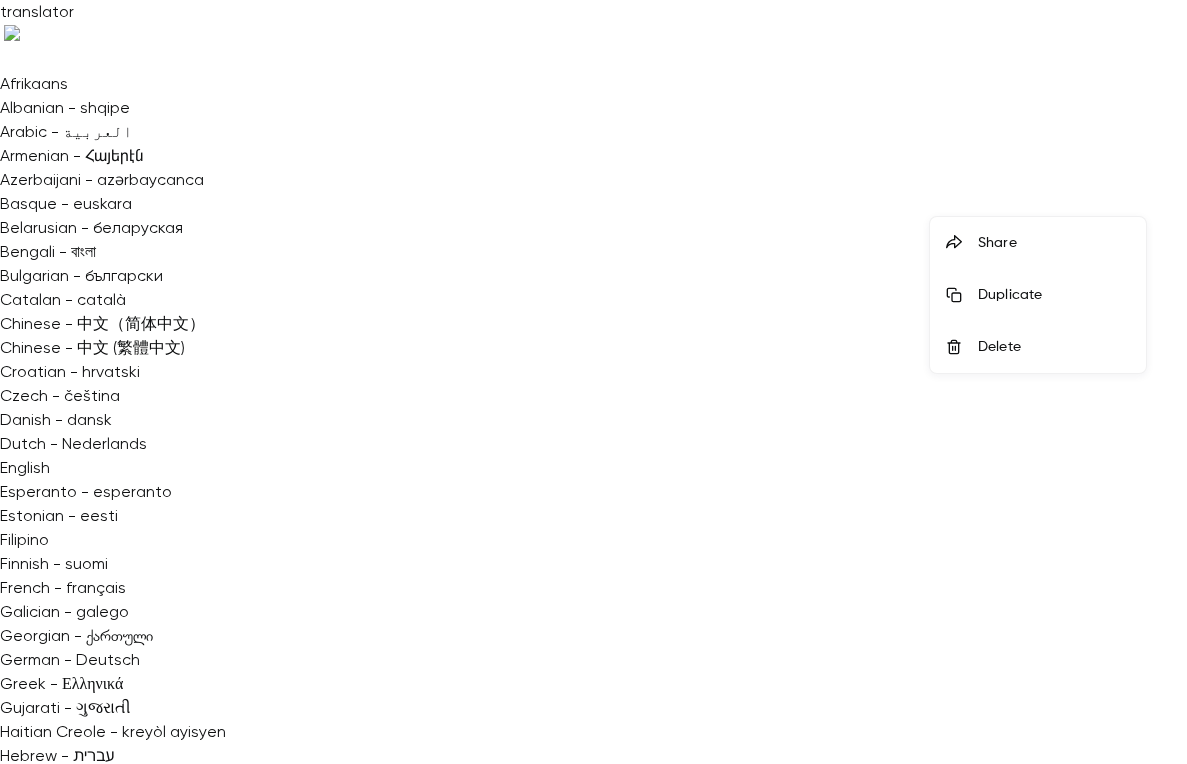 click on "Duplicate" at bounding box center (1038, 295) 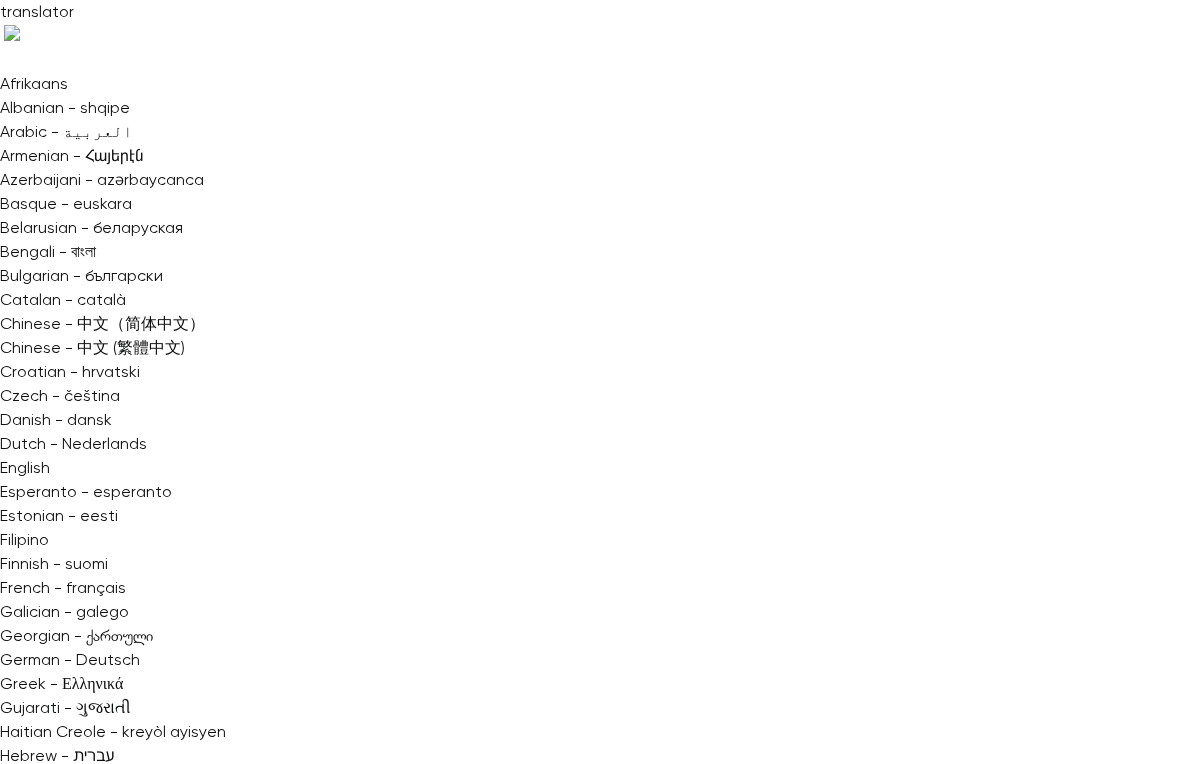 scroll, scrollTop: 1286, scrollLeft: 0, axis: vertical 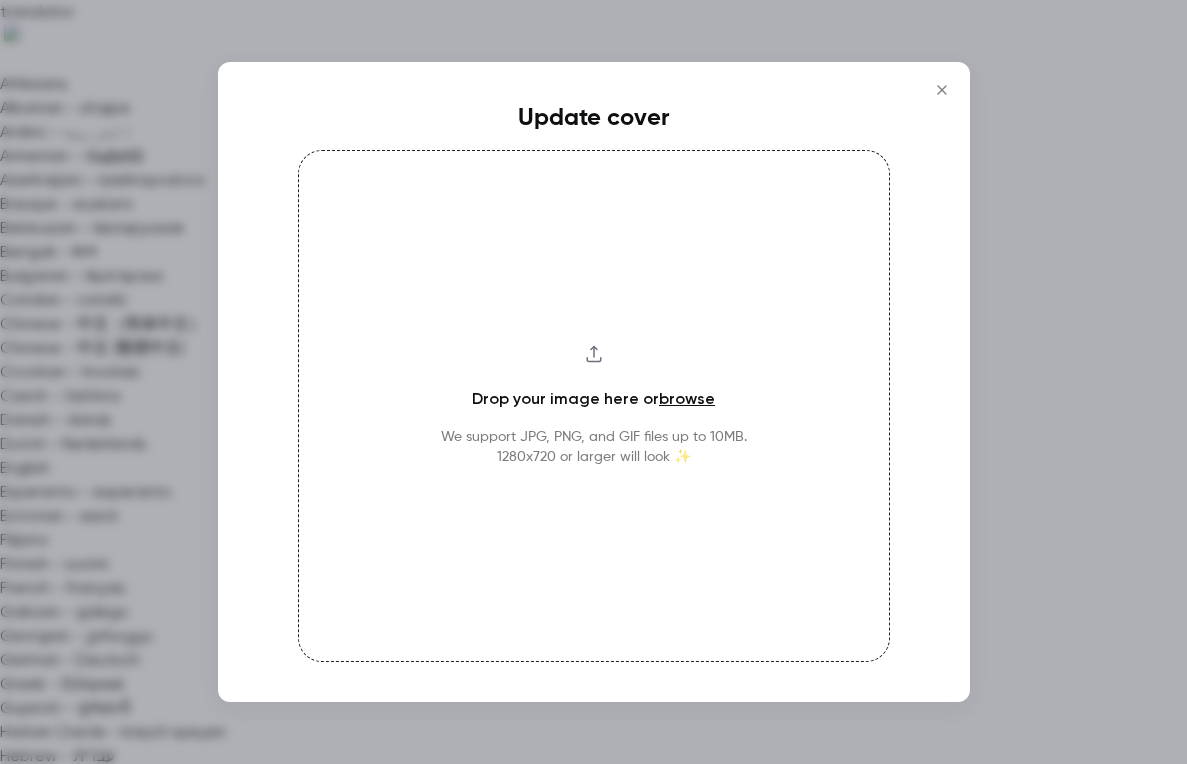 click 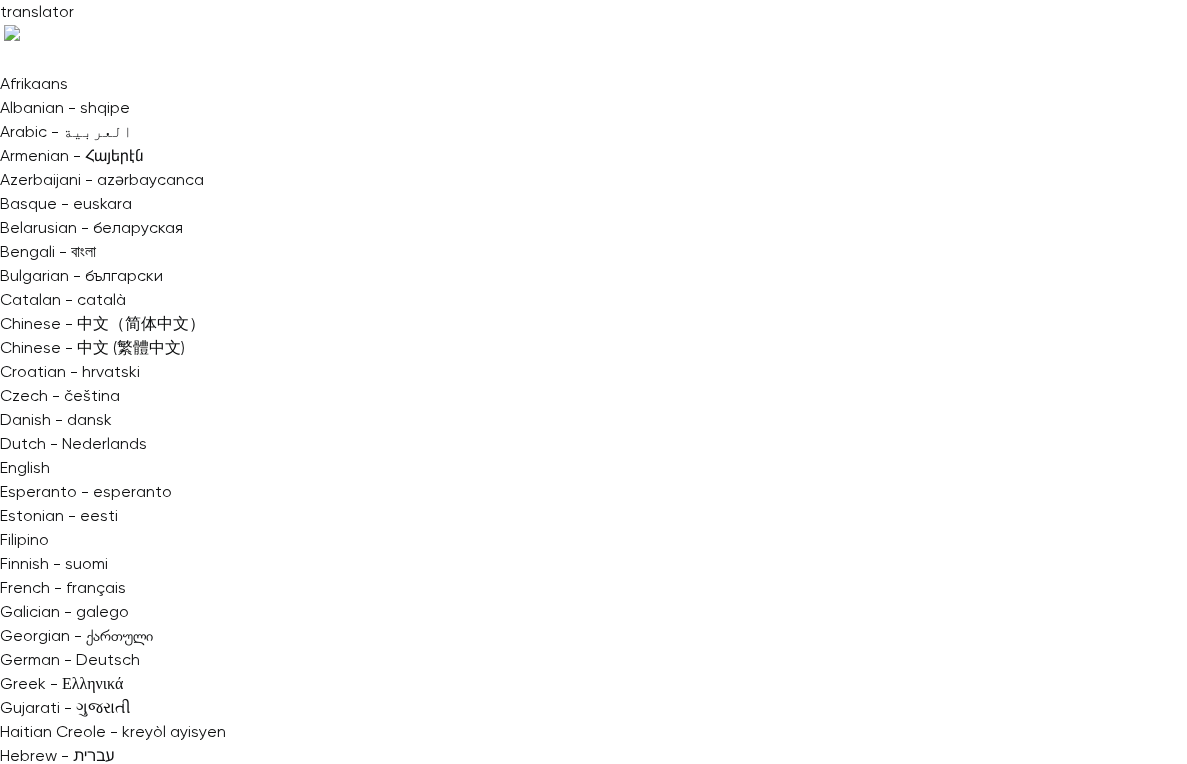 click on "**********" at bounding box center [602, 2264] 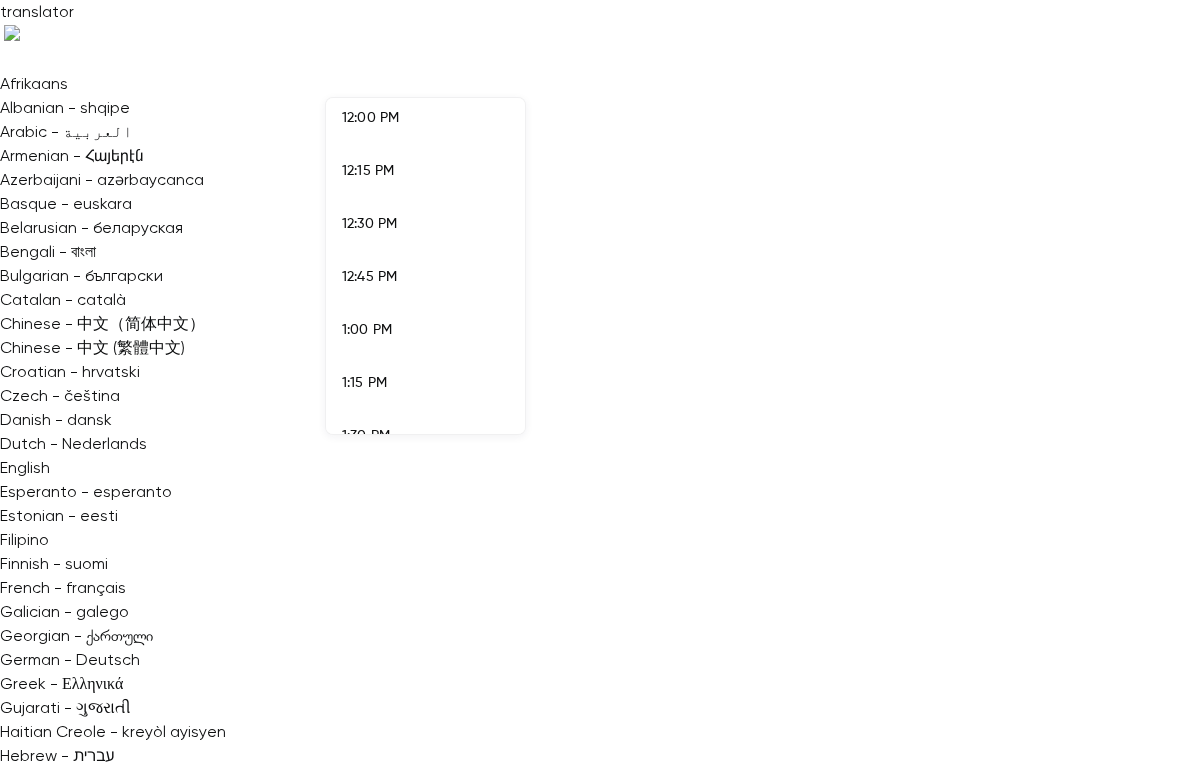 scroll, scrollTop: 2441, scrollLeft: 0, axis: vertical 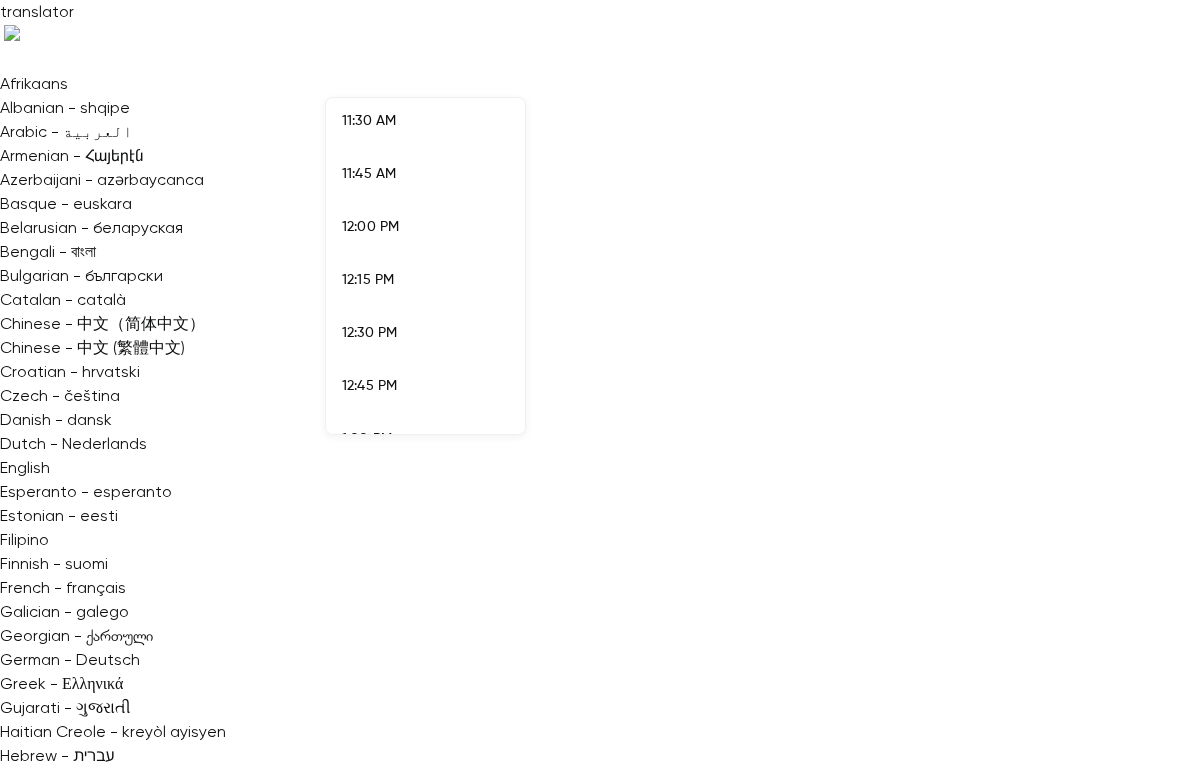 click on "12:00 PM" at bounding box center [425, 227] 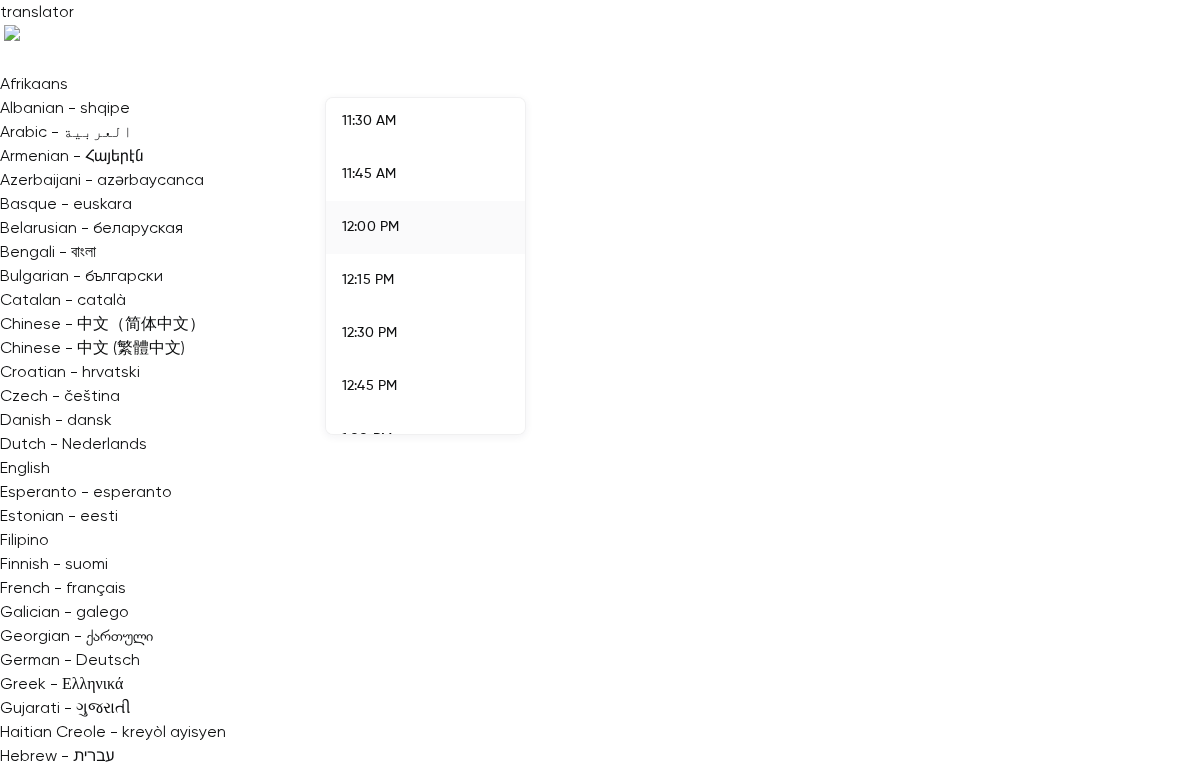 click at bounding box center [593, 382] 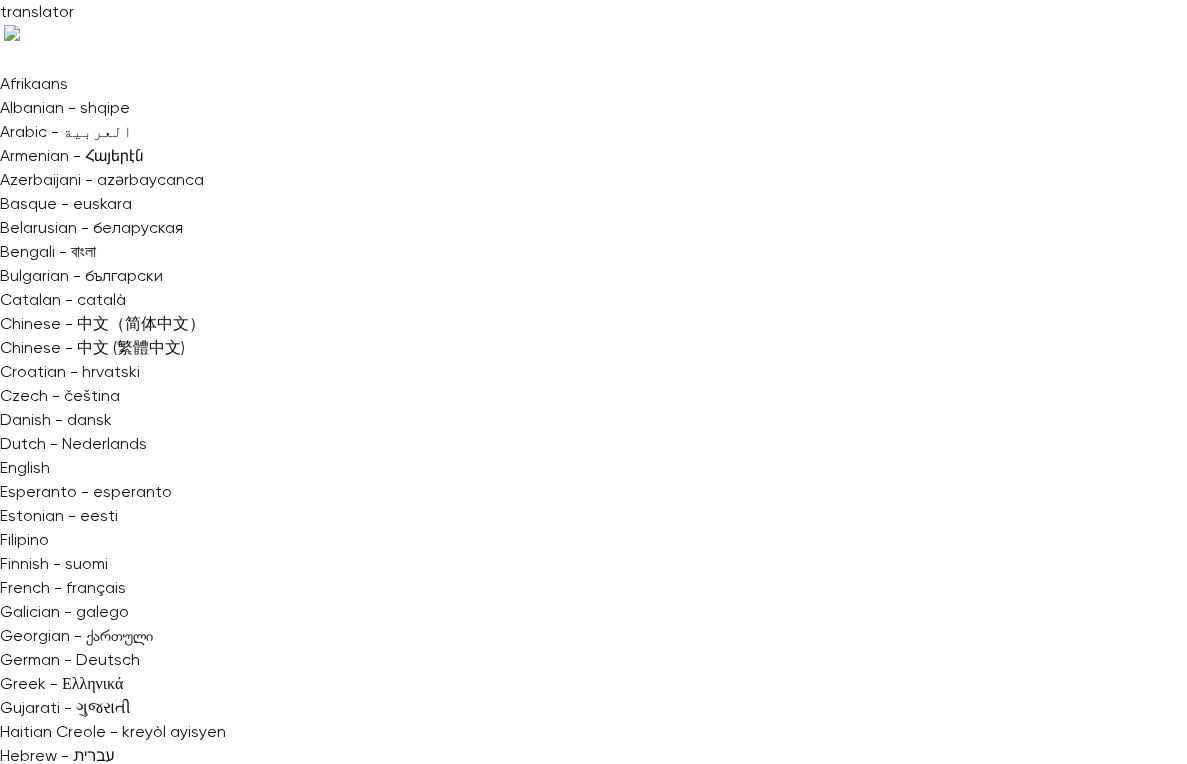 scroll, scrollTop: 2985, scrollLeft: 0, axis: vertical 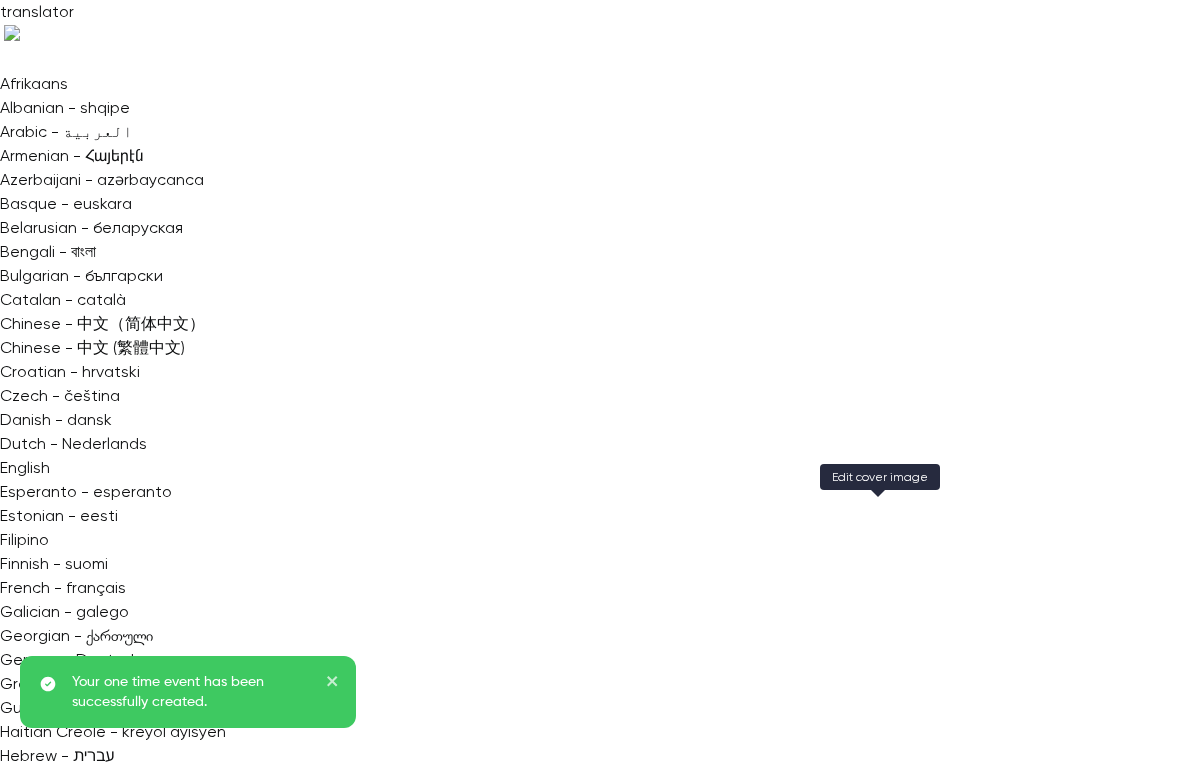 click 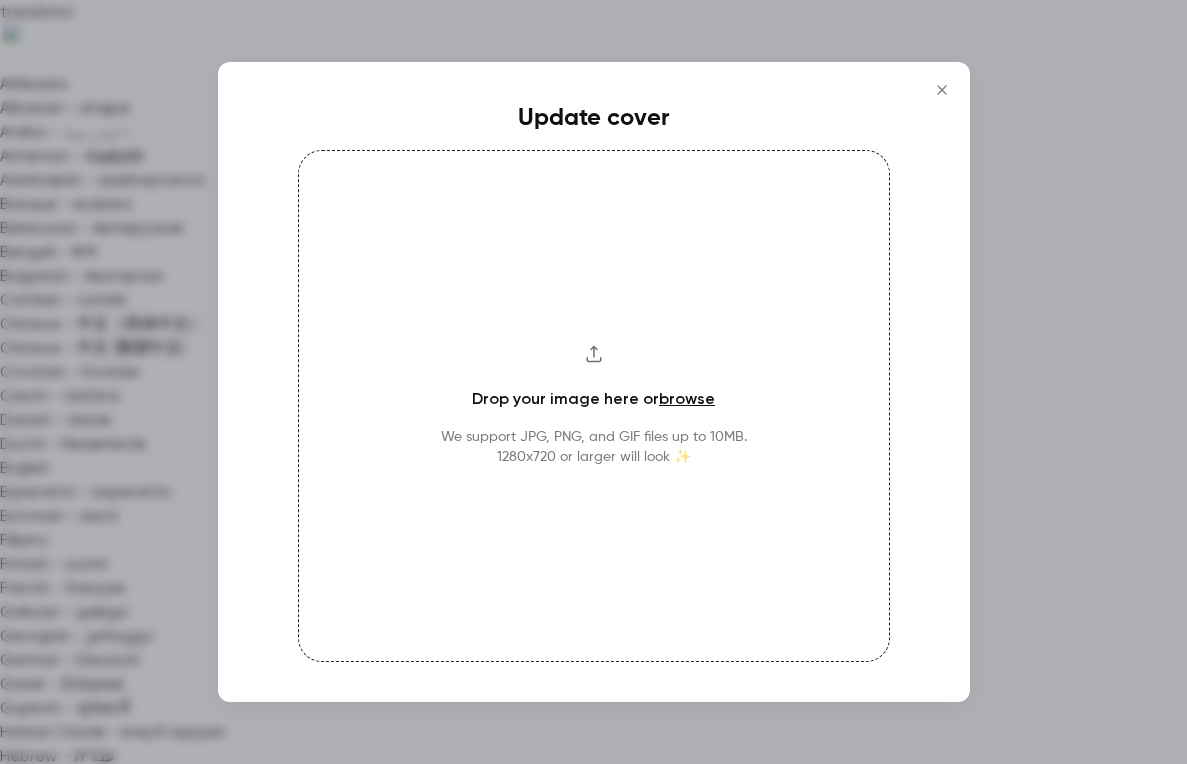 click on "Drop your image here or  browse We support JPG, PNG, and GIF files up to 10MB.
1280x720 or larger will look ✨" at bounding box center (594, 406) 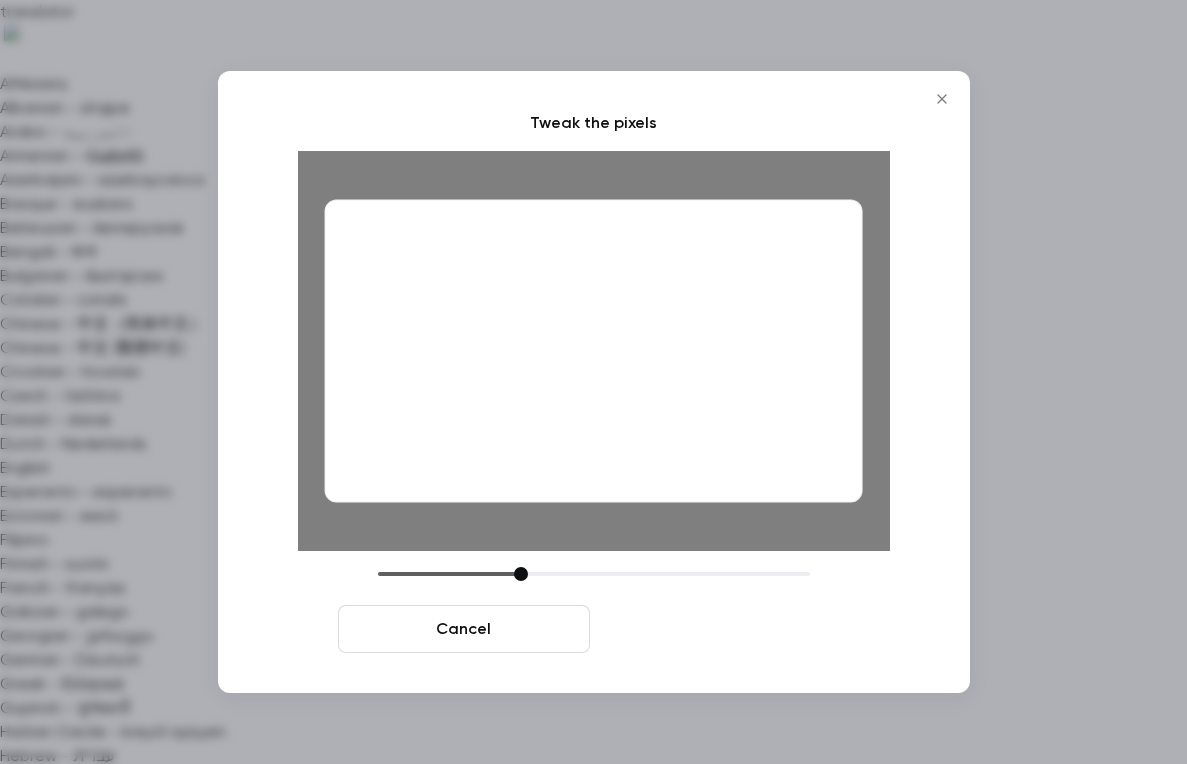 click on "Crop and save" at bounding box center [724, 629] 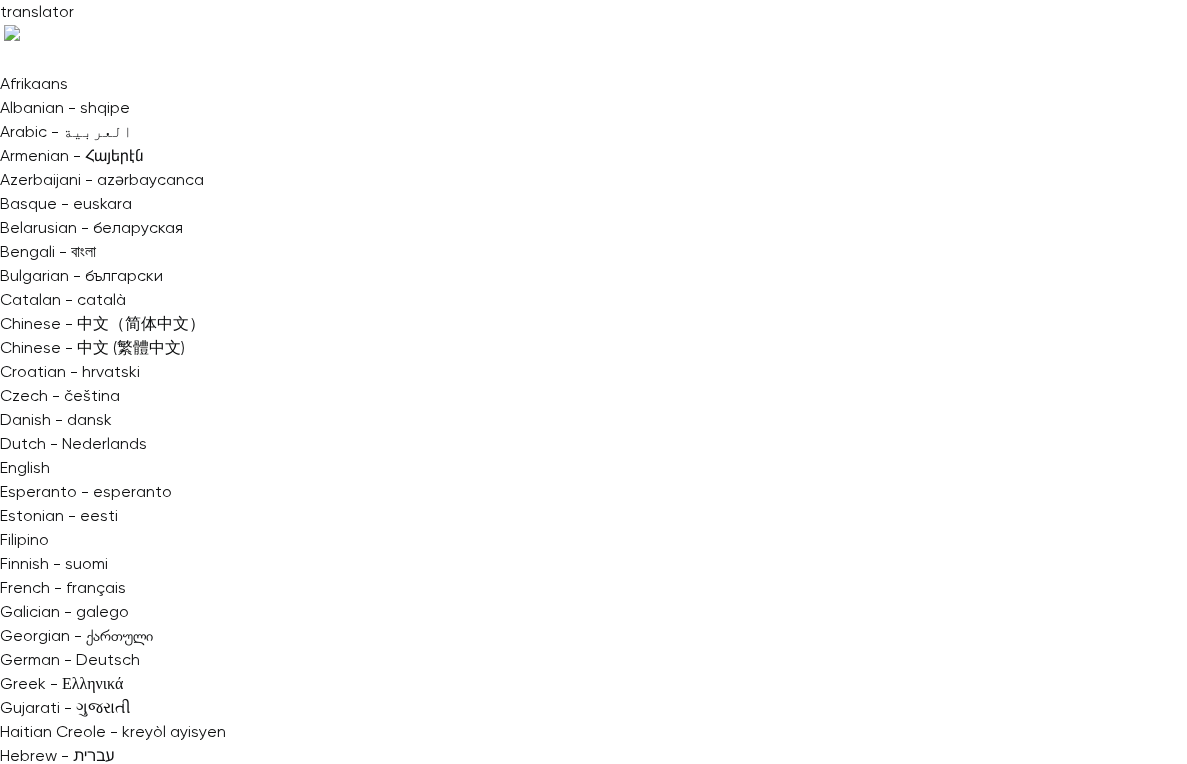click on "Share" at bounding box center [1059, 1712] 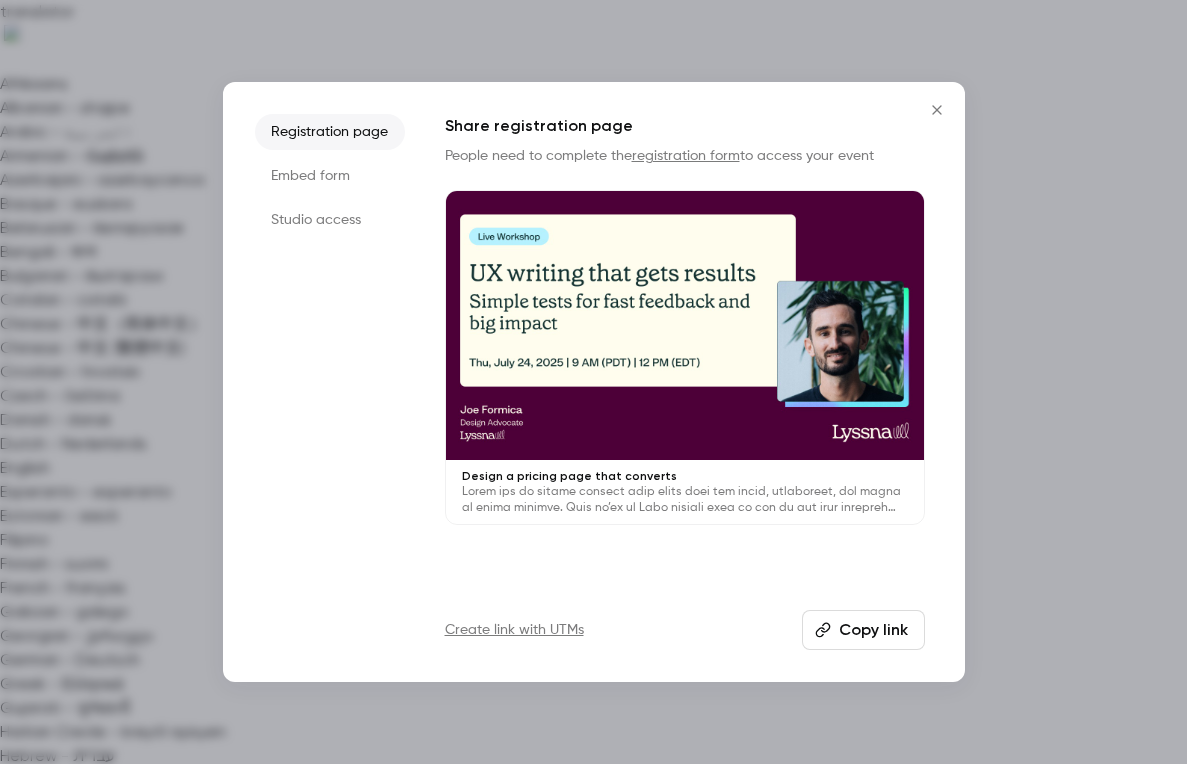 click at bounding box center (937, 110) 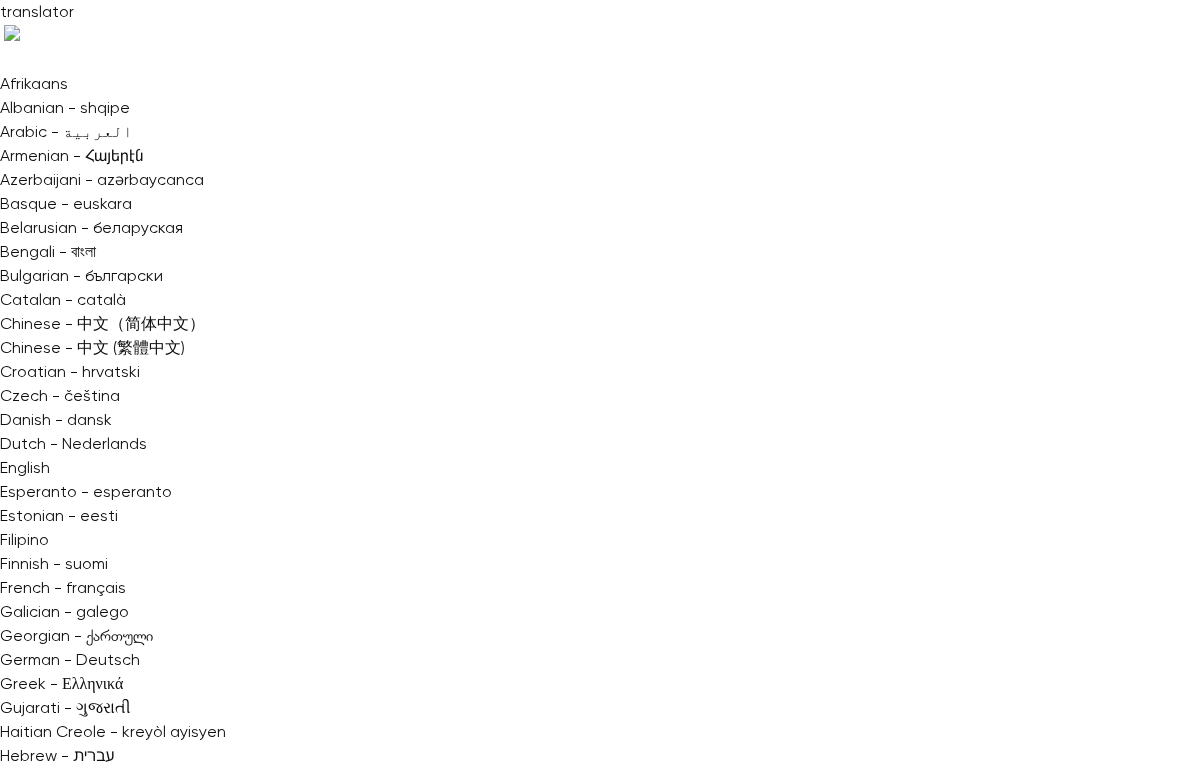 scroll, scrollTop: 1872, scrollLeft: 0, axis: vertical 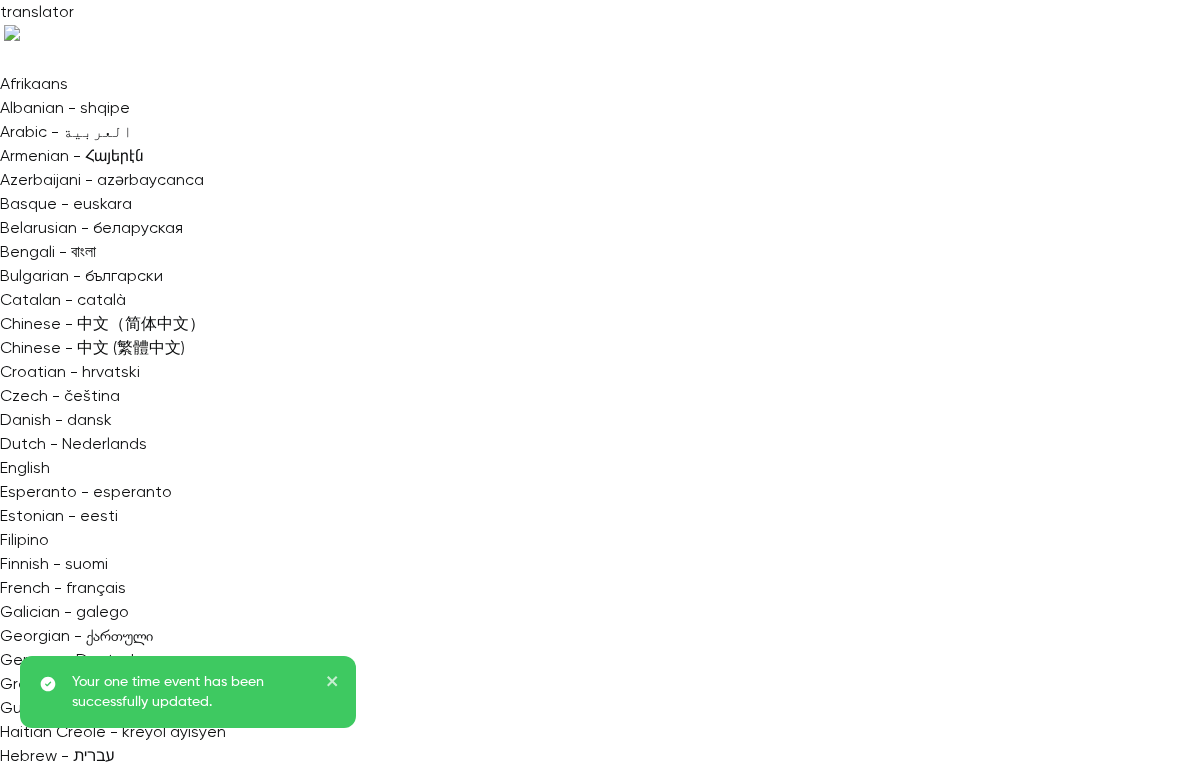 click on "Share" at bounding box center [1059, 1712] 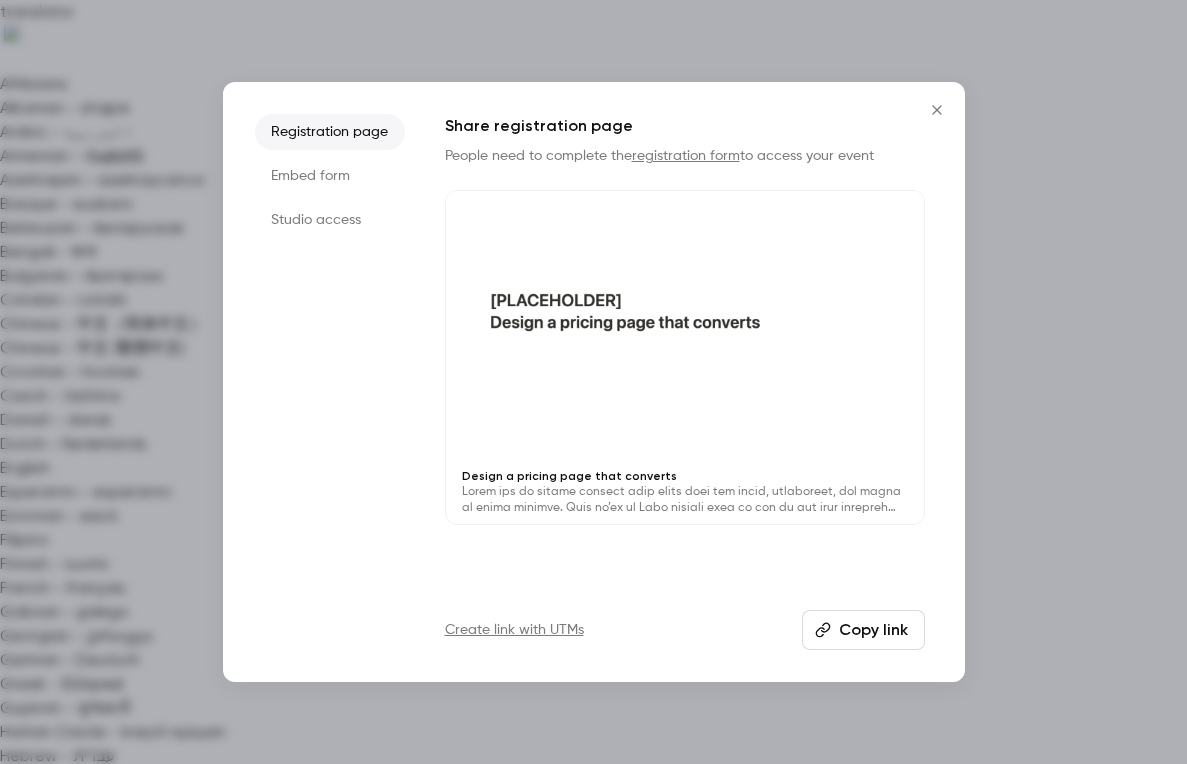 click on "Copy link" at bounding box center (863, 630) 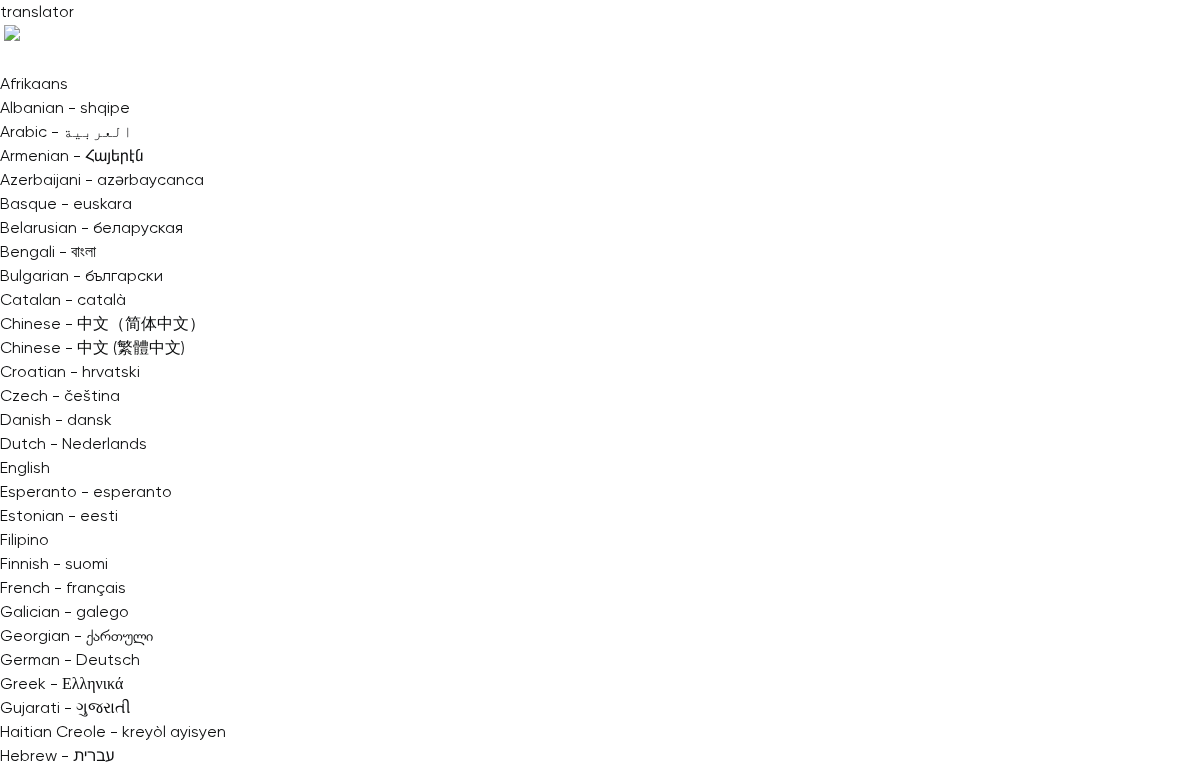 scroll, scrollTop: 0, scrollLeft: 0, axis: both 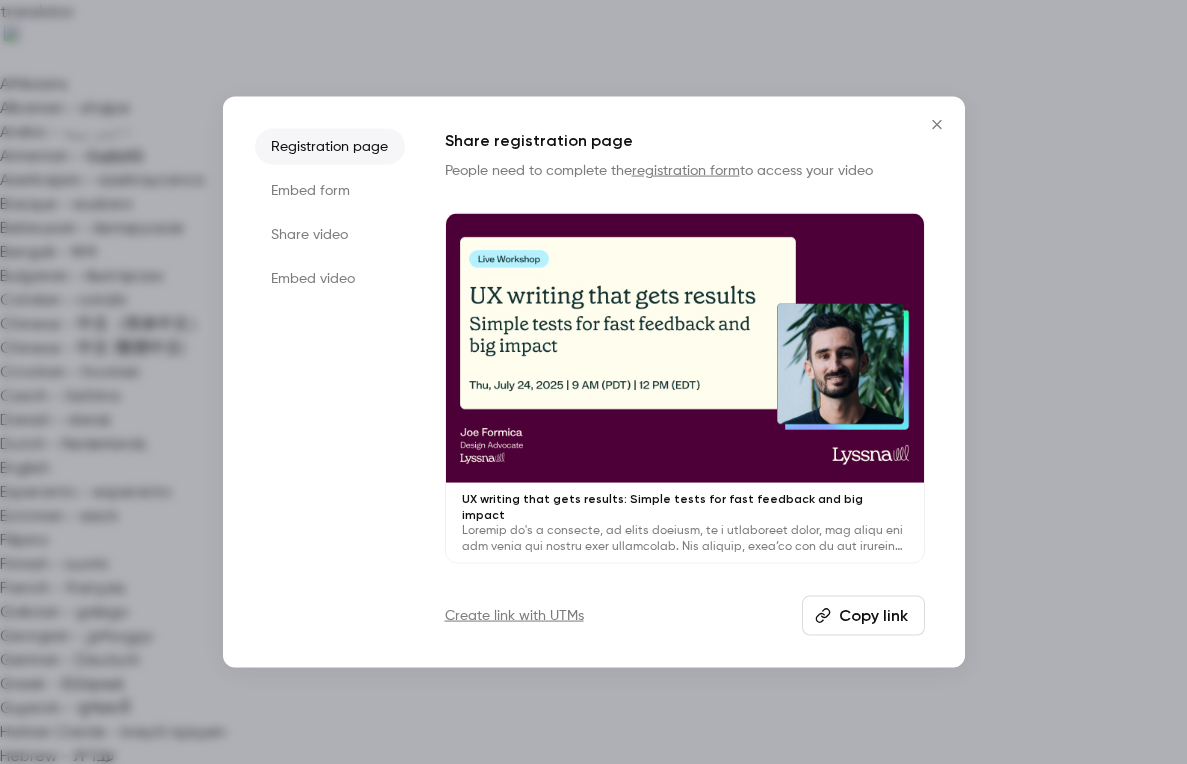 click on "Copy link" at bounding box center [863, 615] 